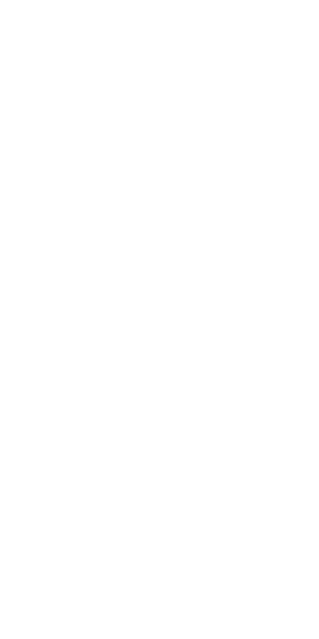 scroll, scrollTop: 0, scrollLeft: 0, axis: both 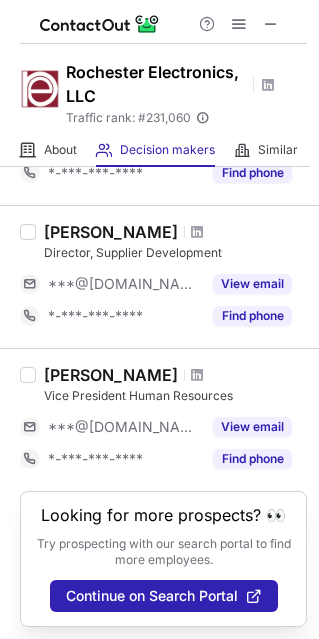 click on "Frank Shambarger" at bounding box center (111, 375) 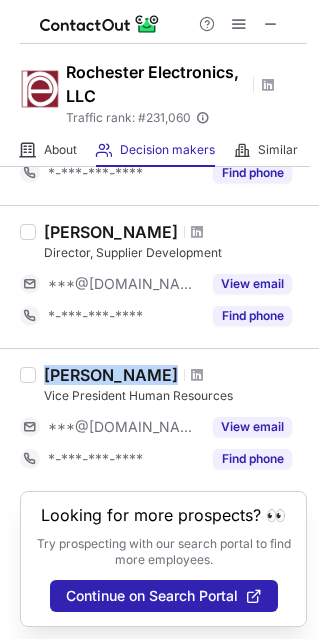 click on "Frank Shambarger" at bounding box center [111, 375] 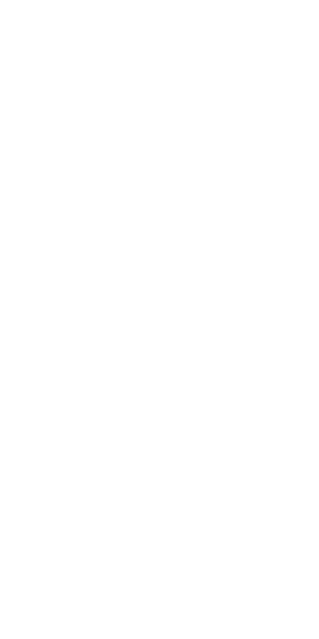 scroll, scrollTop: 0, scrollLeft: 0, axis: both 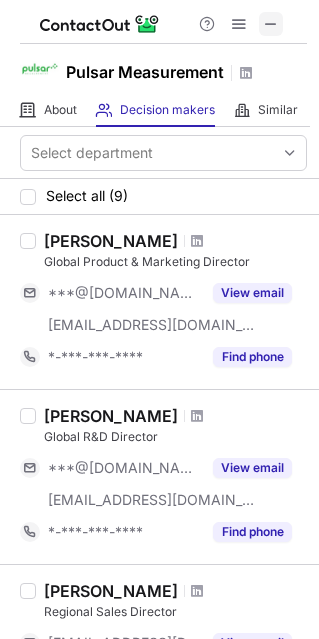 click at bounding box center (271, 24) 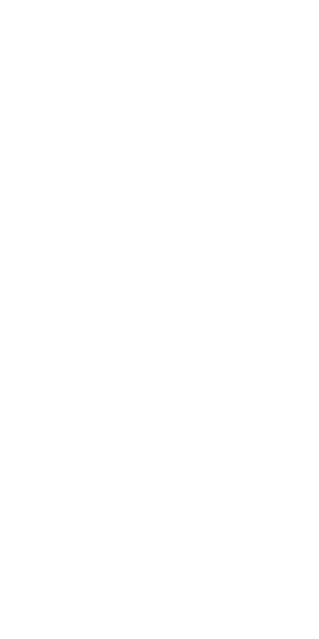 scroll, scrollTop: 0, scrollLeft: 0, axis: both 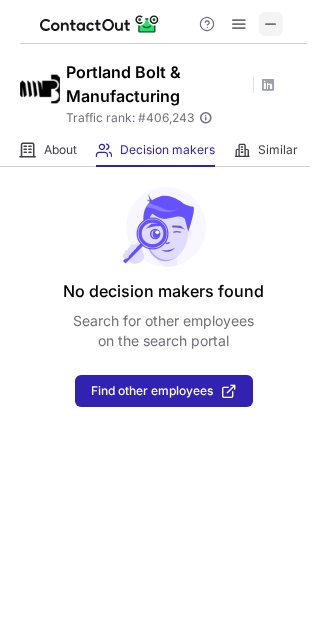 click at bounding box center (271, 24) 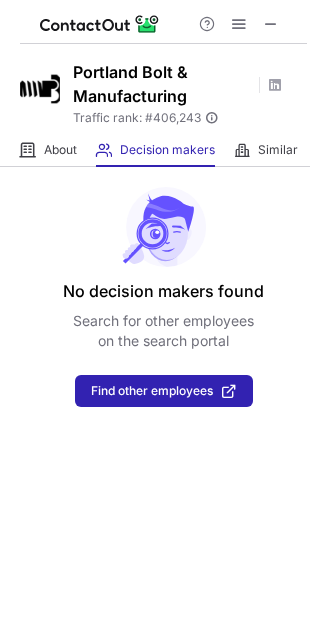 scroll, scrollTop: 0, scrollLeft: 0, axis: both 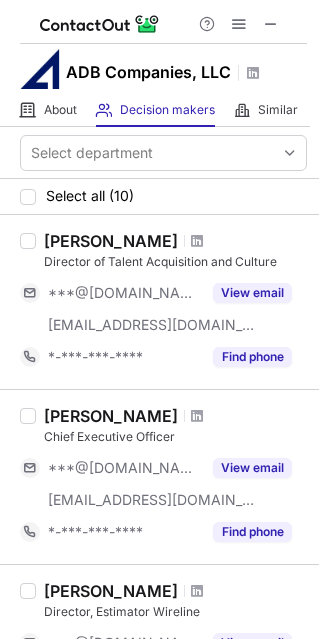 click on "[PERSON_NAME]" at bounding box center [111, 241] 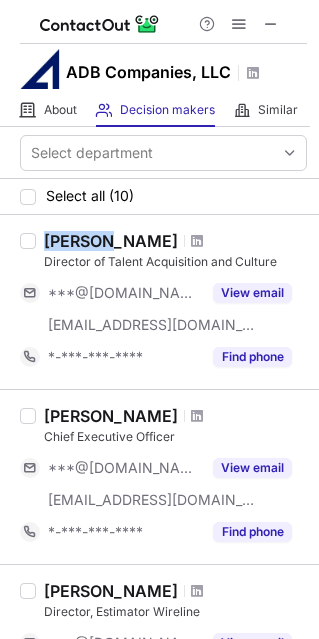 click on "[PERSON_NAME]" at bounding box center (111, 241) 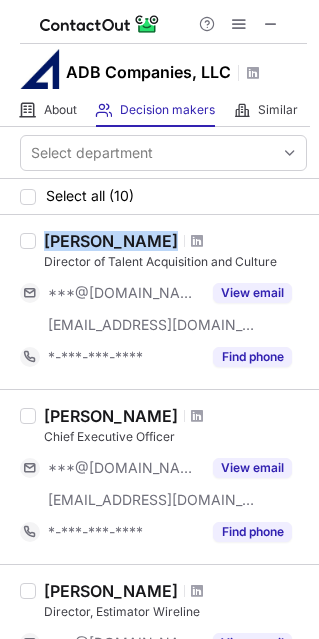 click on "[PERSON_NAME]" at bounding box center [111, 241] 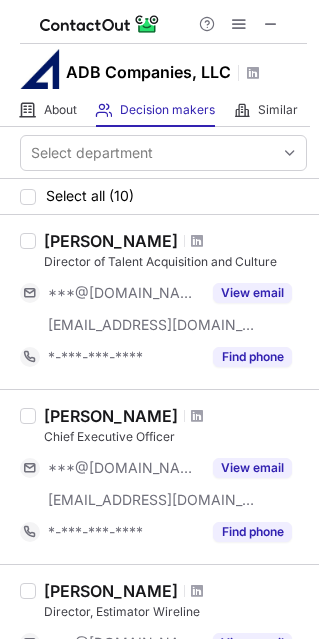 click on "Director of Talent Acquisition and Culture" at bounding box center [175, 262] 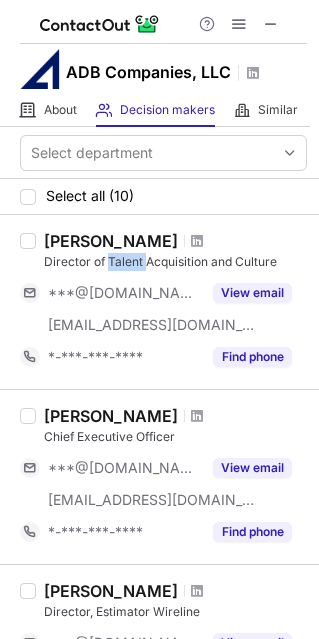 click on "Director of Talent Acquisition and Culture" at bounding box center [175, 262] 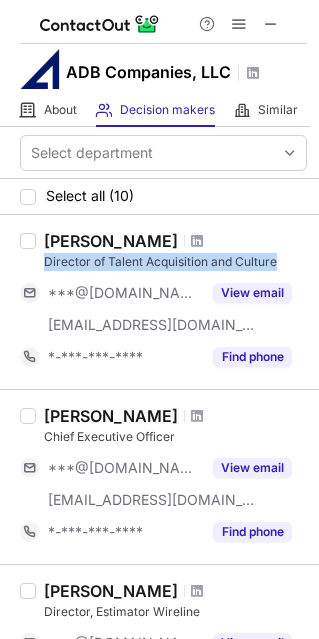 click on "Director of Talent Acquisition and Culture" at bounding box center (175, 262) 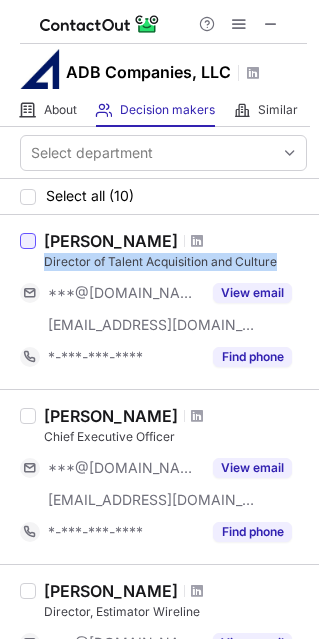 copy on "Director of Talent Acquisition and Culture" 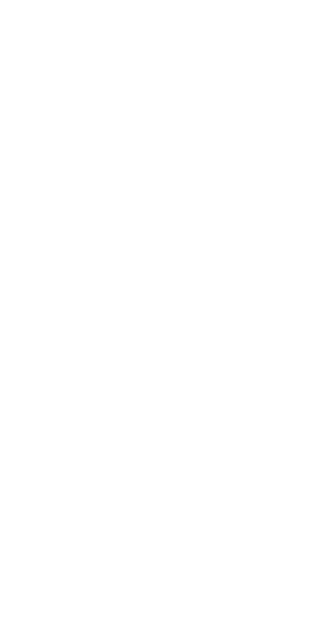 scroll, scrollTop: 0, scrollLeft: 0, axis: both 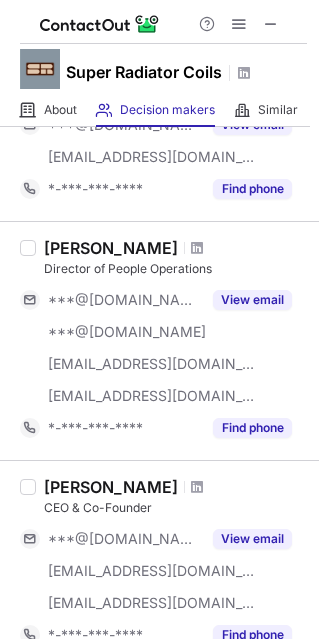click on "[PERSON_NAME] Director of People Operations ***@[DOMAIN_NAME] ***@[DOMAIN_NAME] [EMAIL_ADDRESS][DOMAIN_NAME] [EMAIL_ADDRESS][DOMAIN_NAME] View email *-***-***-**** Find phone" at bounding box center (159, 340) 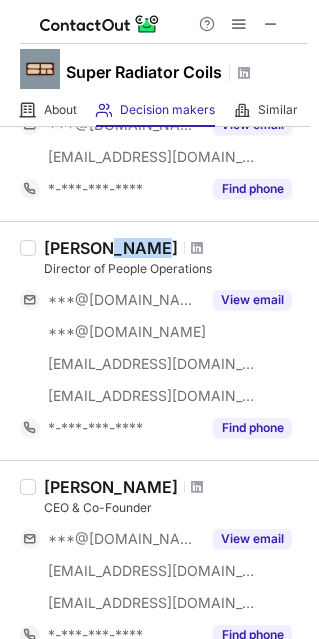 click on "Brenda Ortiz Director of People Operations ***@yahoo.com ***@hotmail.com ***@csp.edu ***@superradiatorcoils.com View email *-***-***-**** Find phone" at bounding box center [159, 340] 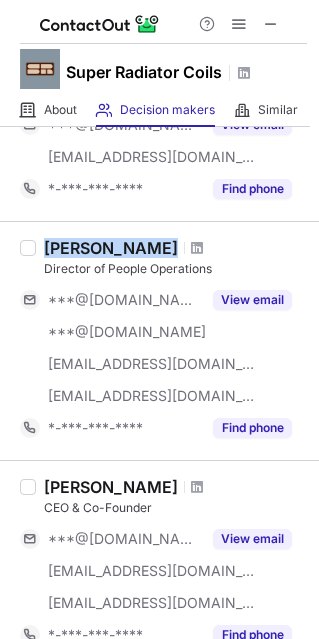 click on "Brenda Ortiz Director of People Operations ***@yahoo.com ***@hotmail.com ***@csp.edu ***@superradiatorcoils.com View email *-***-***-**** Find phone" at bounding box center (159, 340) 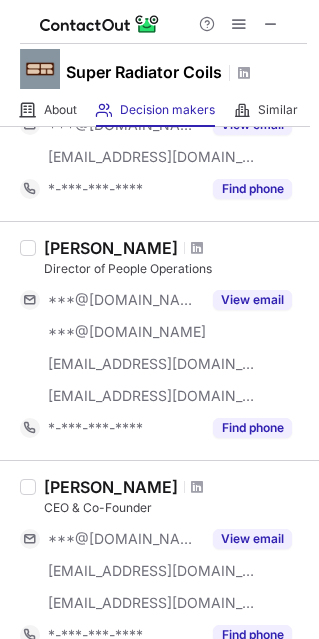 click on "Director of People Operations" at bounding box center [175, 269] 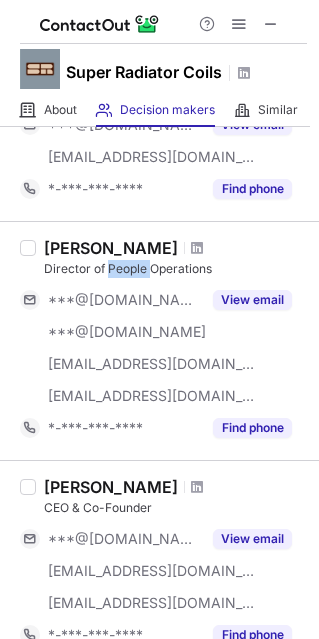 click on "Director of People Operations" at bounding box center (175, 269) 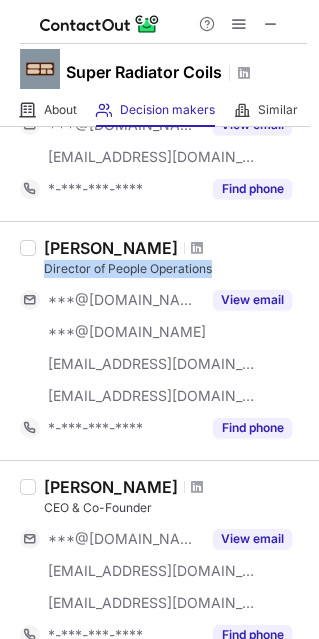 click on "Director of People Operations" at bounding box center (175, 269) 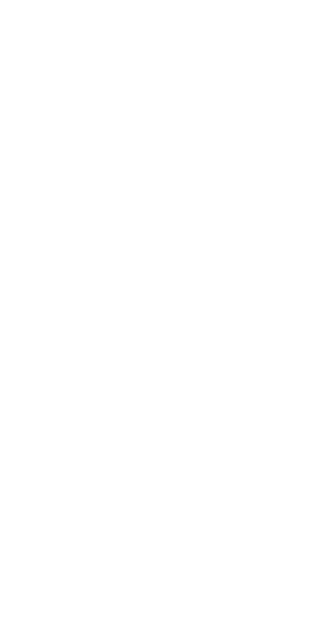 scroll, scrollTop: 0, scrollLeft: 0, axis: both 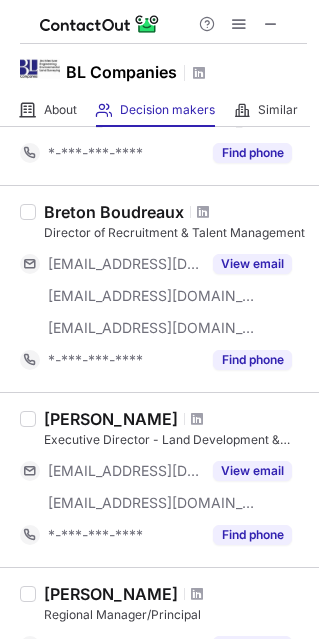 click on "Breton Boudreaux" at bounding box center (114, 212) 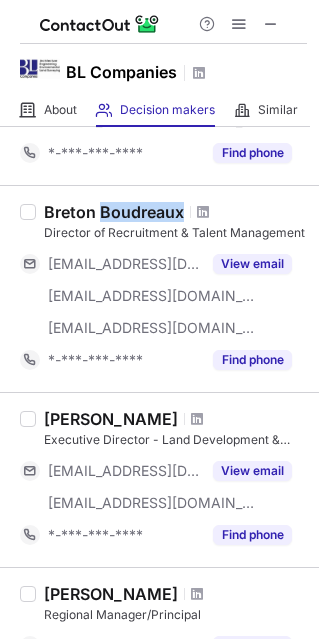 click on "Breton Boudreaux" at bounding box center [114, 212] 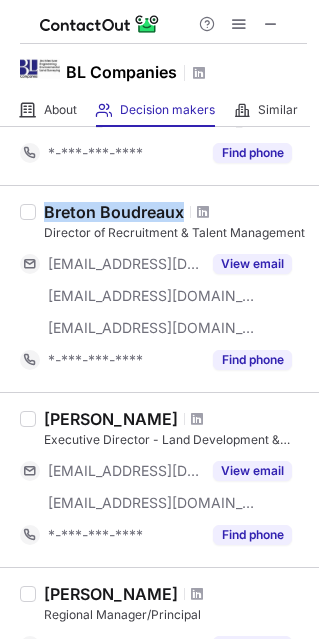 click on "Breton Boudreaux" at bounding box center [114, 212] 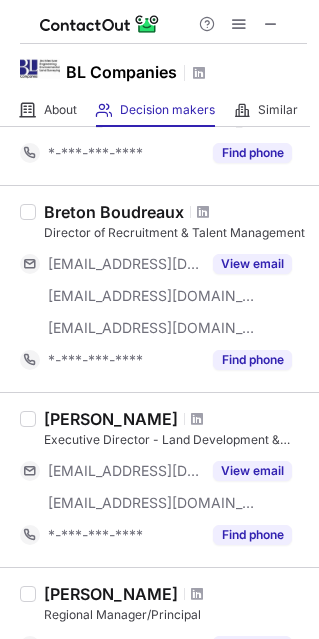 click on "Director of Recruitment & Talent Management" at bounding box center (175, 233) 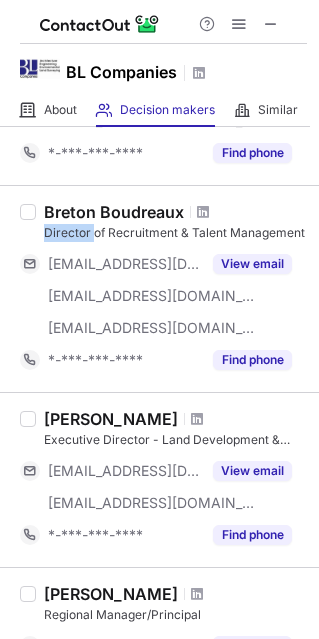 click on "Director of Recruitment & Talent Management" at bounding box center [175, 233] 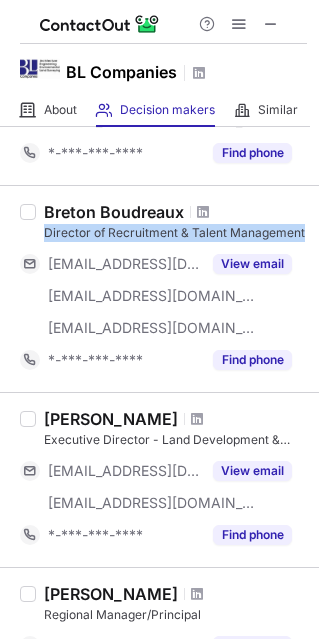 click on "Director of Recruitment & Talent Management" at bounding box center (175, 233) 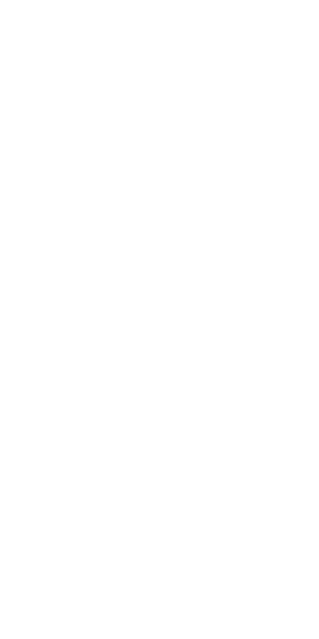 scroll, scrollTop: 0, scrollLeft: 0, axis: both 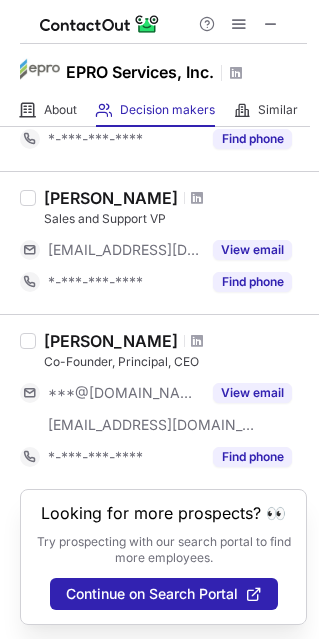 click on "Dave Polk" at bounding box center [111, 341] 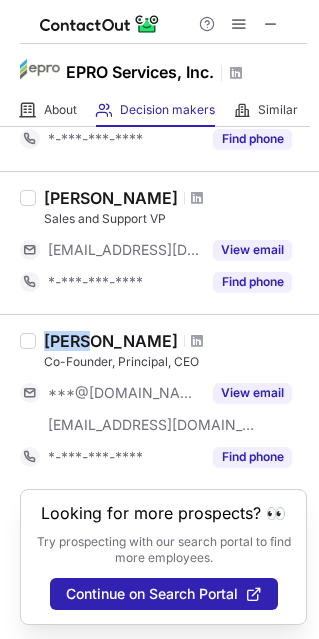 click on "Dave Polk" at bounding box center (111, 341) 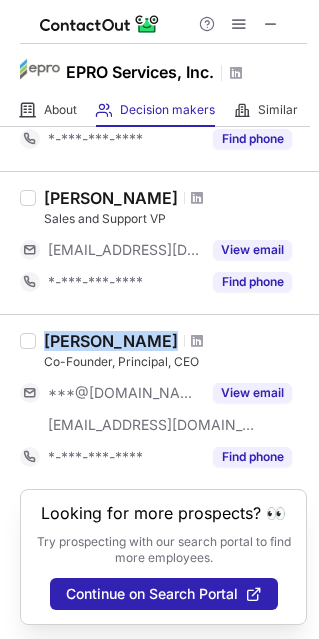 click on "Dave Polk" at bounding box center (111, 341) 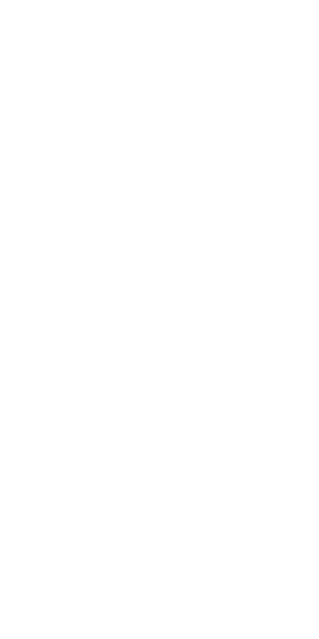 scroll, scrollTop: 0, scrollLeft: 0, axis: both 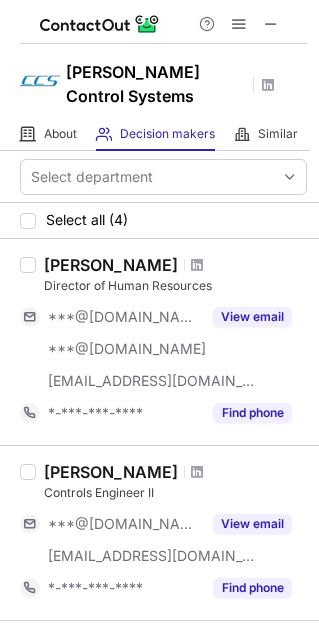 click on "Jennie Kunze" at bounding box center (111, 265) 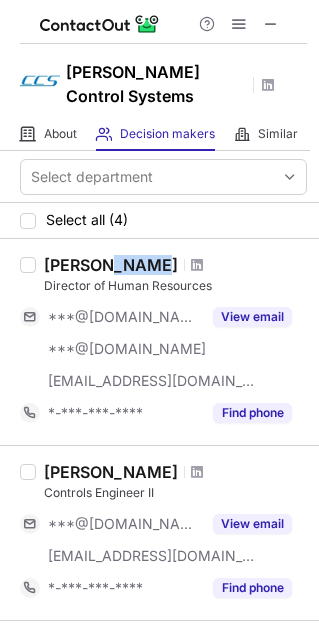 click on "Jennie Kunze" at bounding box center [111, 265] 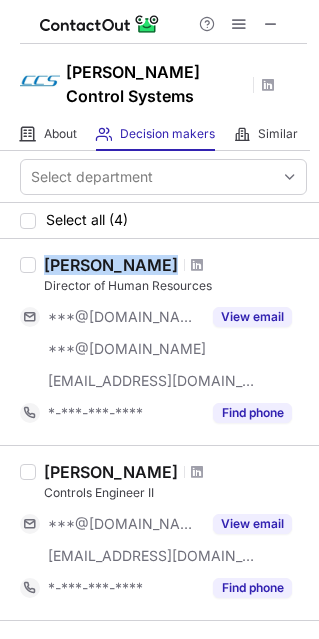 click on "Jennie Kunze" at bounding box center [111, 265] 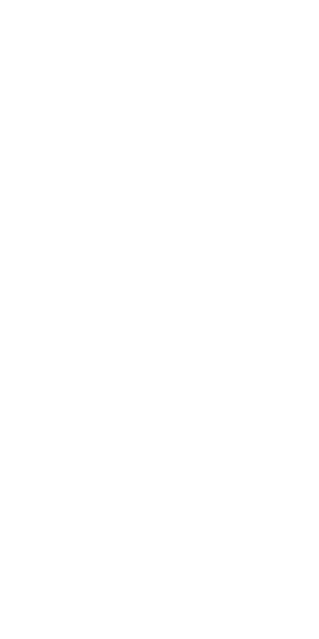 scroll, scrollTop: 0, scrollLeft: 0, axis: both 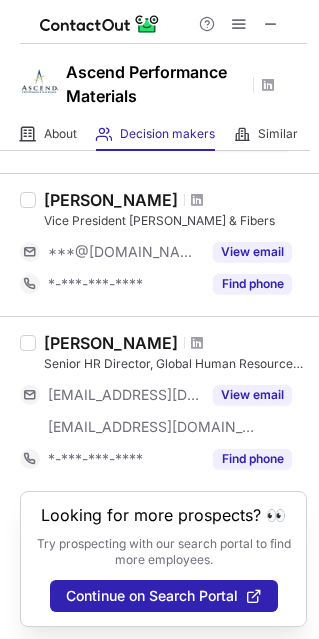 click on "Lou Gerona" at bounding box center (111, 343) 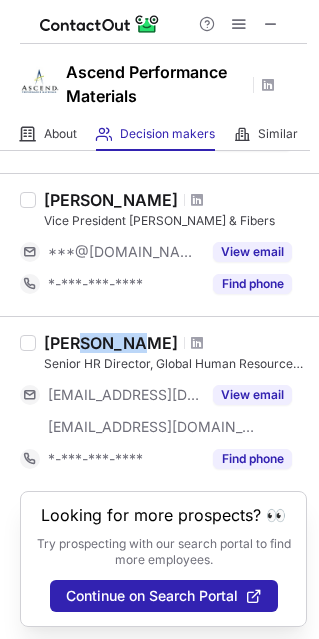 click on "Lou Gerona" at bounding box center [111, 343] 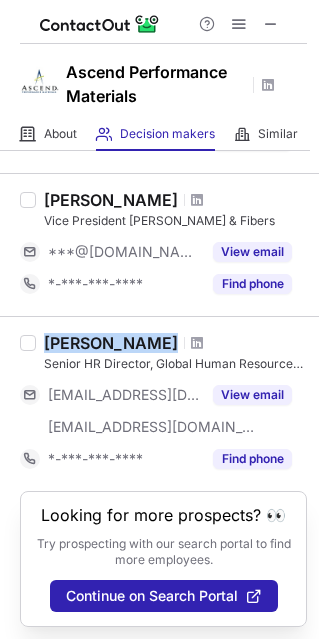 click on "Lou Gerona" at bounding box center [111, 343] 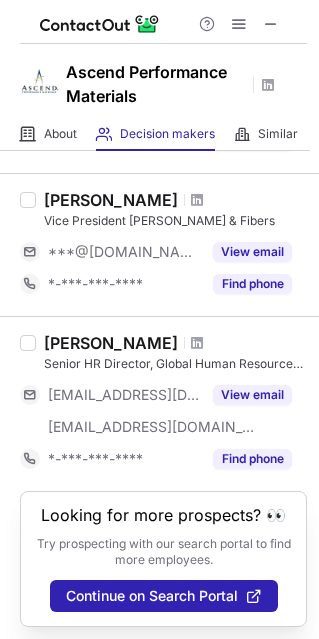 click on "Senior HR Director, Global Human Resources - Strategic Projects & Growth" at bounding box center (175, 364) 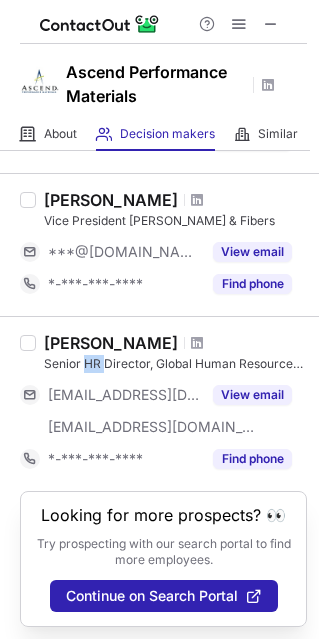 click on "Senior HR Director, Global Human Resources - Strategic Projects & Growth" at bounding box center (175, 364) 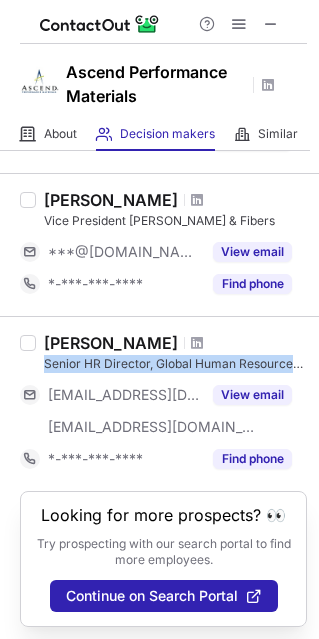 click on "Senior HR Director, Global Human Resources - Strategic Projects & Growth" at bounding box center [175, 364] 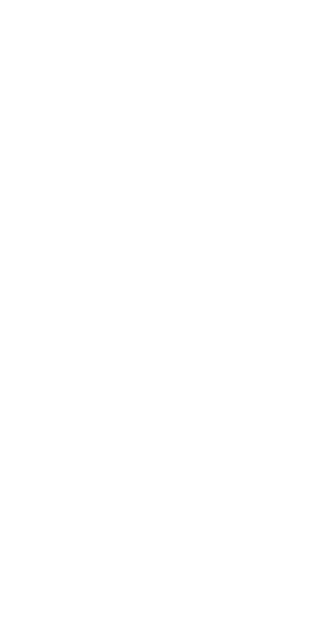scroll, scrollTop: 0, scrollLeft: 0, axis: both 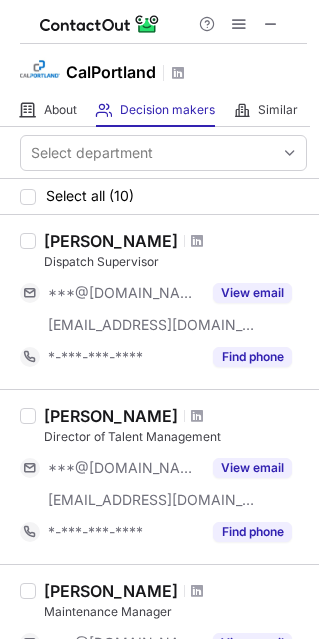 click on "[PERSON_NAME]" at bounding box center [111, 416] 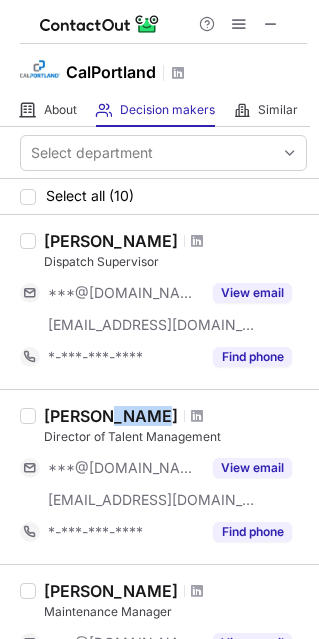 click on "Carmen Pyper-mendelsohn" at bounding box center [111, 416] 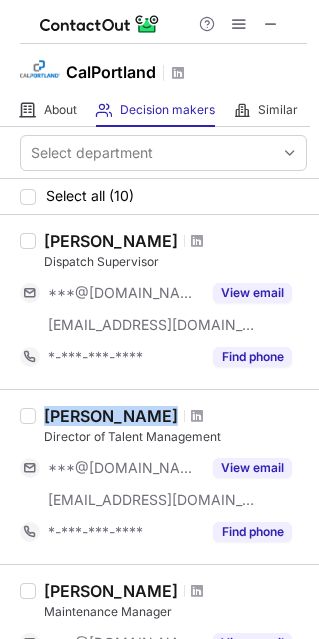 click on "Carmen Pyper-mendelsohn" at bounding box center [111, 416] 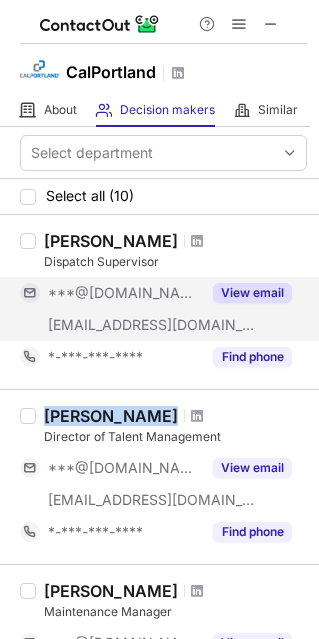copy on "Carmen Pyper-mendelsohn" 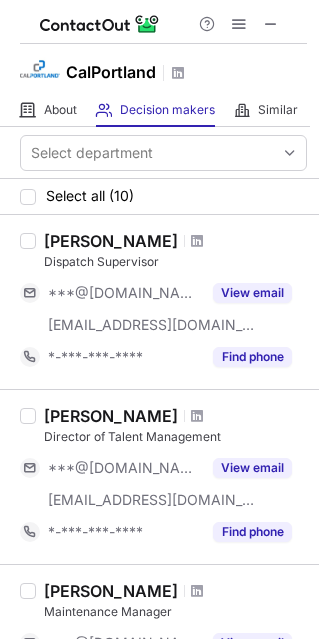 click on "Director of Talent Management" at bounding box center [175, 437] 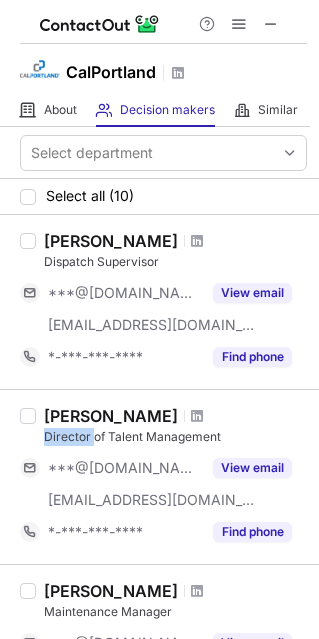 click on "Director of Talent Management" at bounding box center [175, 437] 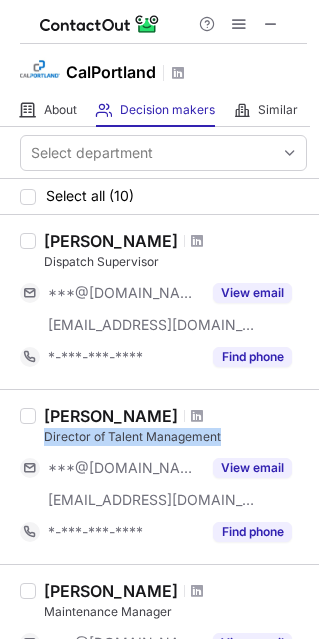 click on "Director of Talent Management" at bounding box center (175, 437) 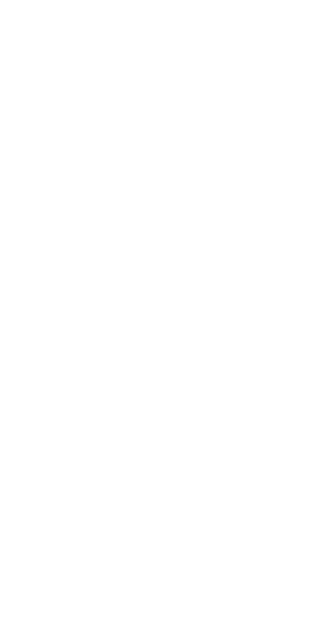 scroll, scrollTop: 0, scrollLeft: 0, axis: both 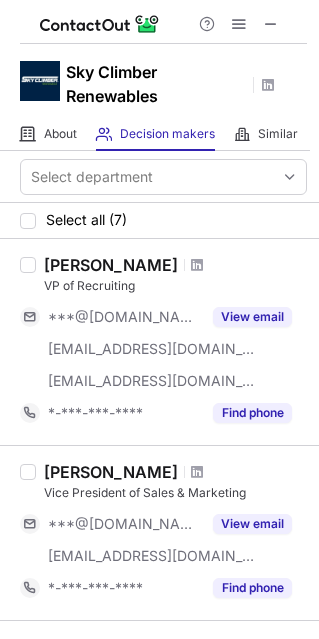 click on "[PERSON_NAME]" at bounding box center (111, 265) 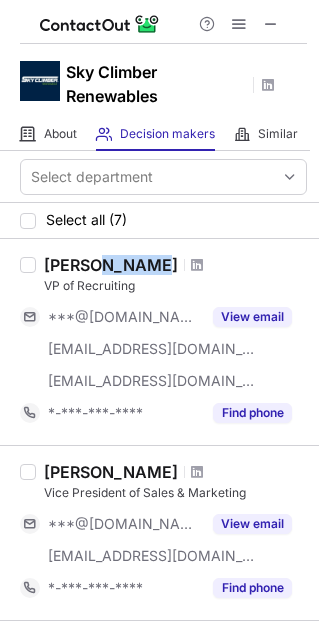 click on "[PERSON_NAME]" at bounding box center [111, 265] 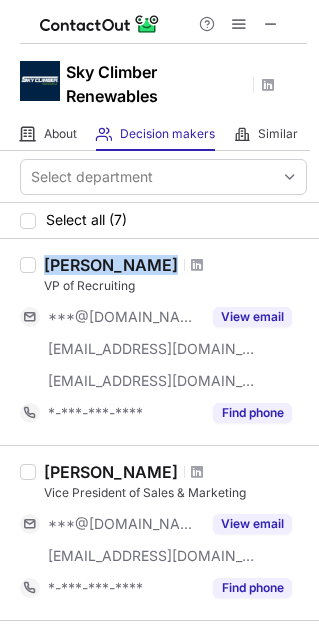 click on "[PERSON_NAME]" at bounding box center [111, 265] 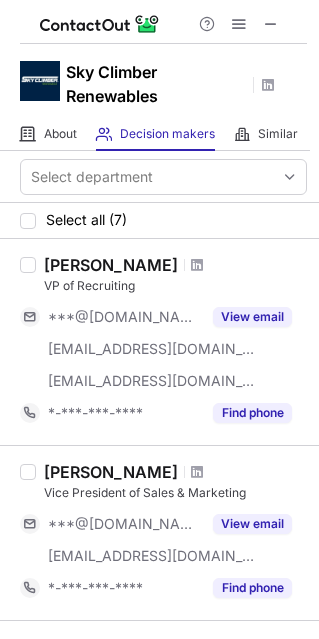 click on "VP of Recruiting" at bounding box center [175, 286] 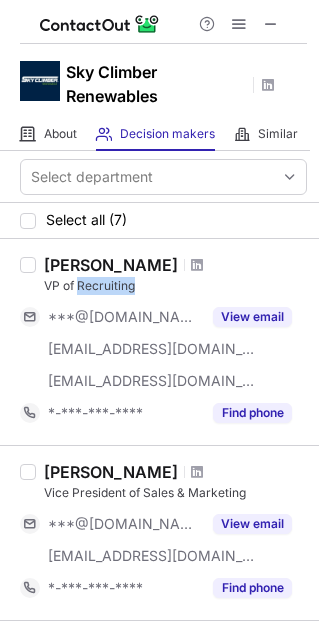 click on "VP of Recruiting" at bounding box center [175, 286] 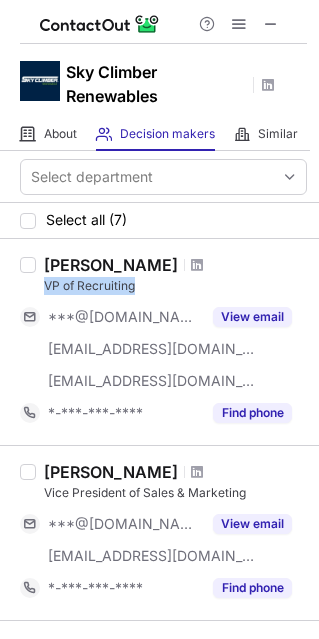 click on "VP of Recruiting" at bounding box center [175, 286] 